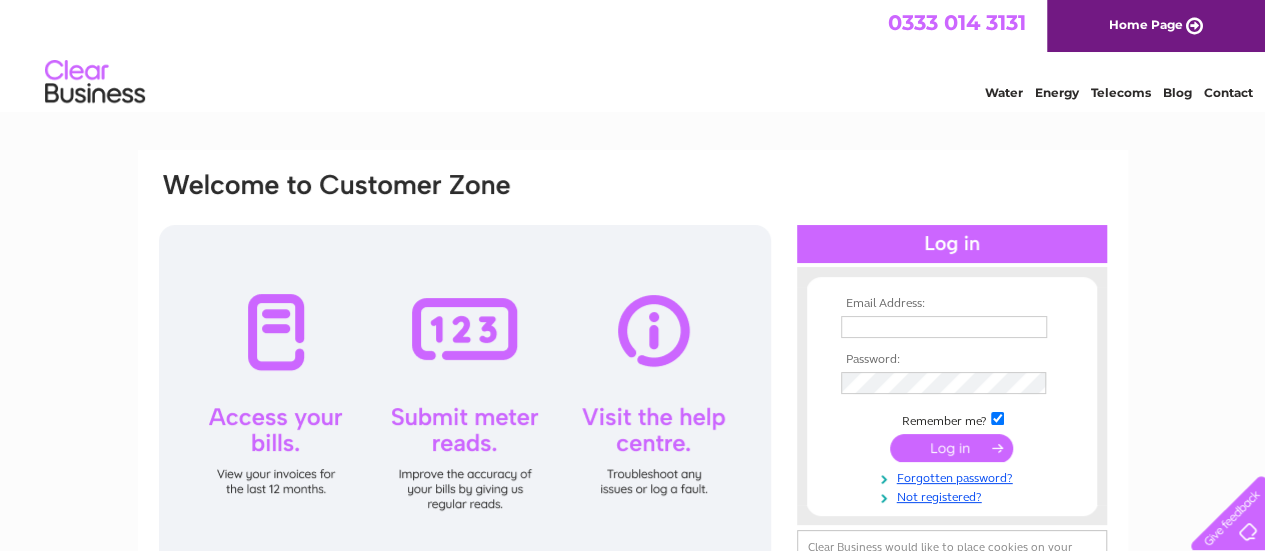 scroll, scrollTop: 0, scrollLeft: 0, axis: both 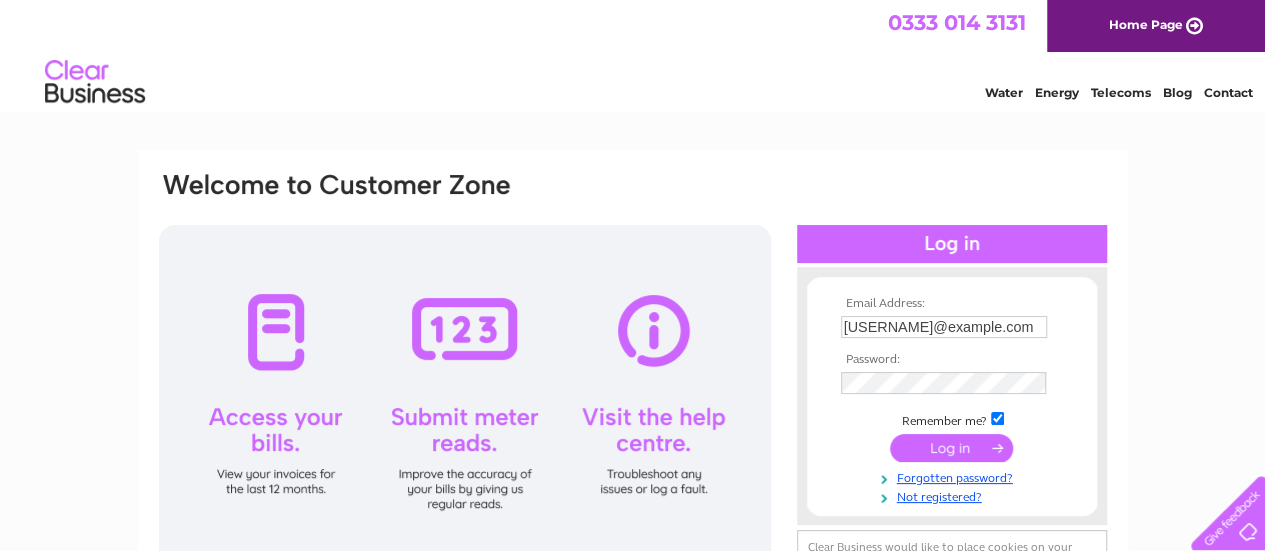 click at bounding box center [951, 448] 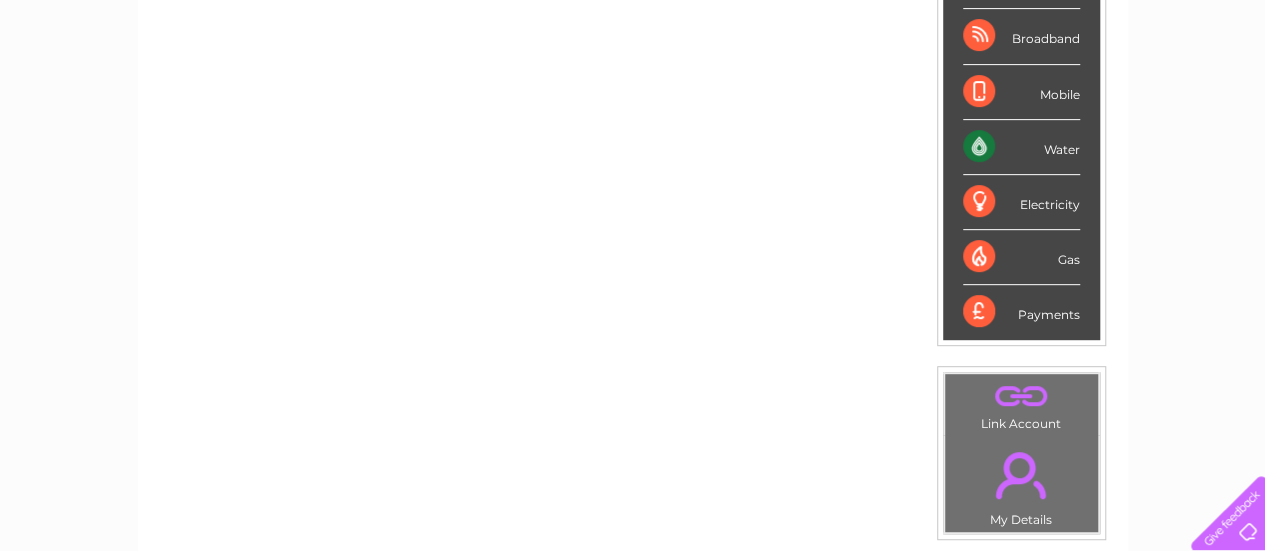 scroll, scrollTop: 500, scrollLeft: 0, axis: vertical 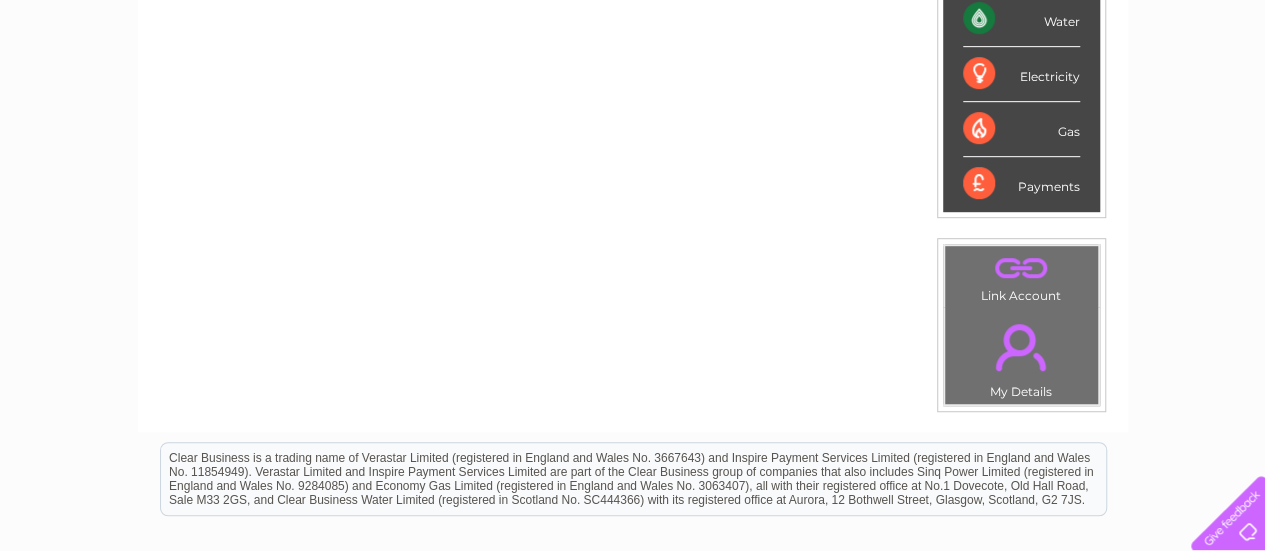 click on "." at bounding box center [1021, 347] 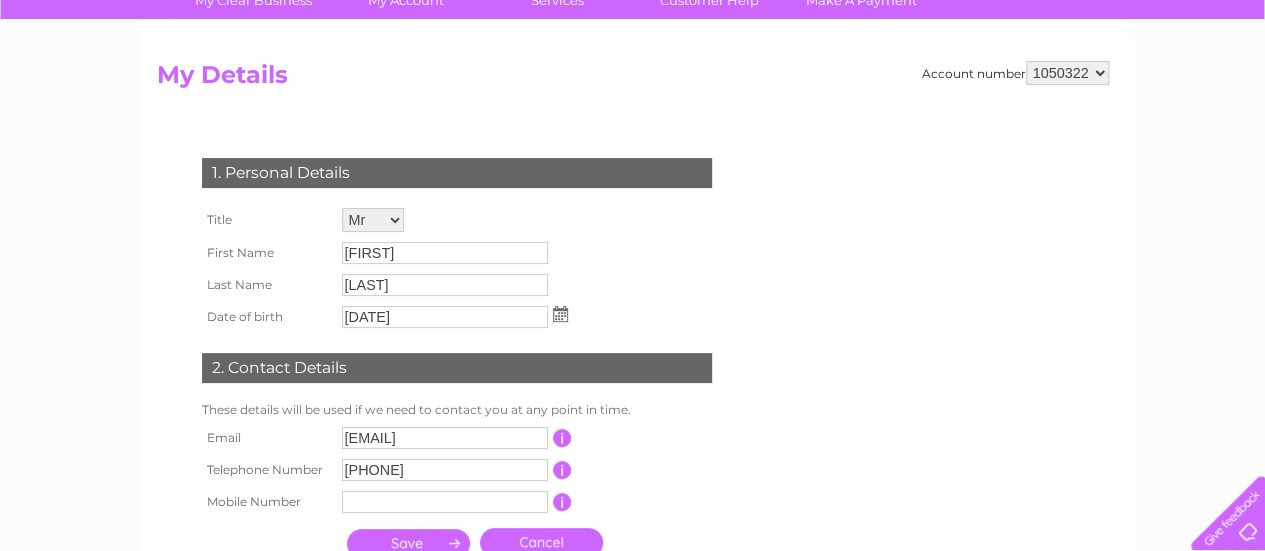 scroll, scrollTop: 200, scrollLeft: 0, axis: vertical 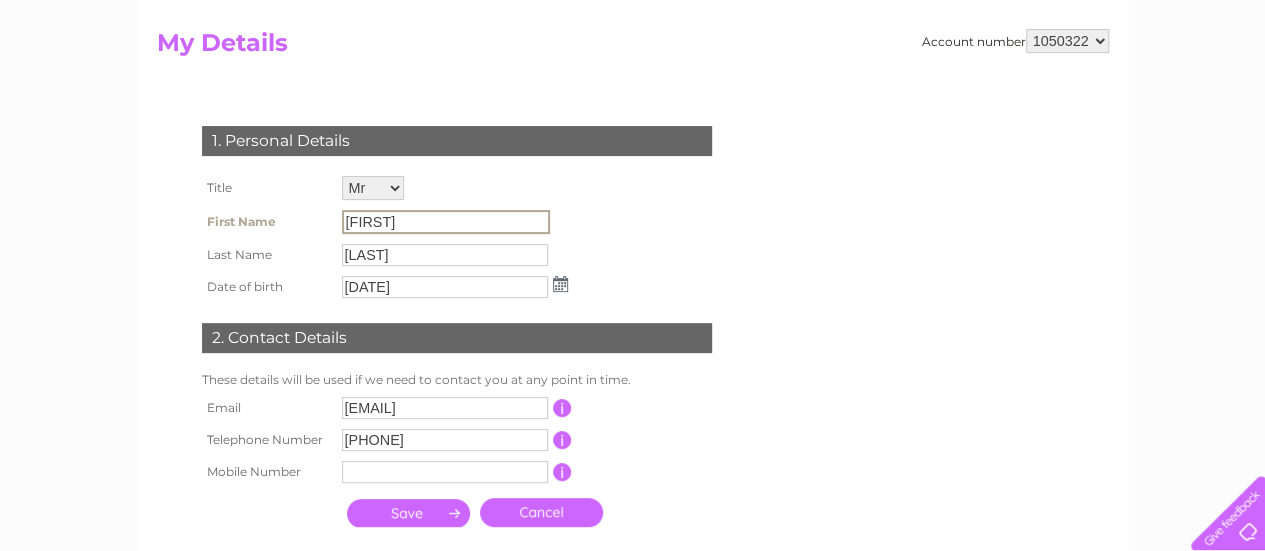 click on "John" at bounding box center [446, 222] 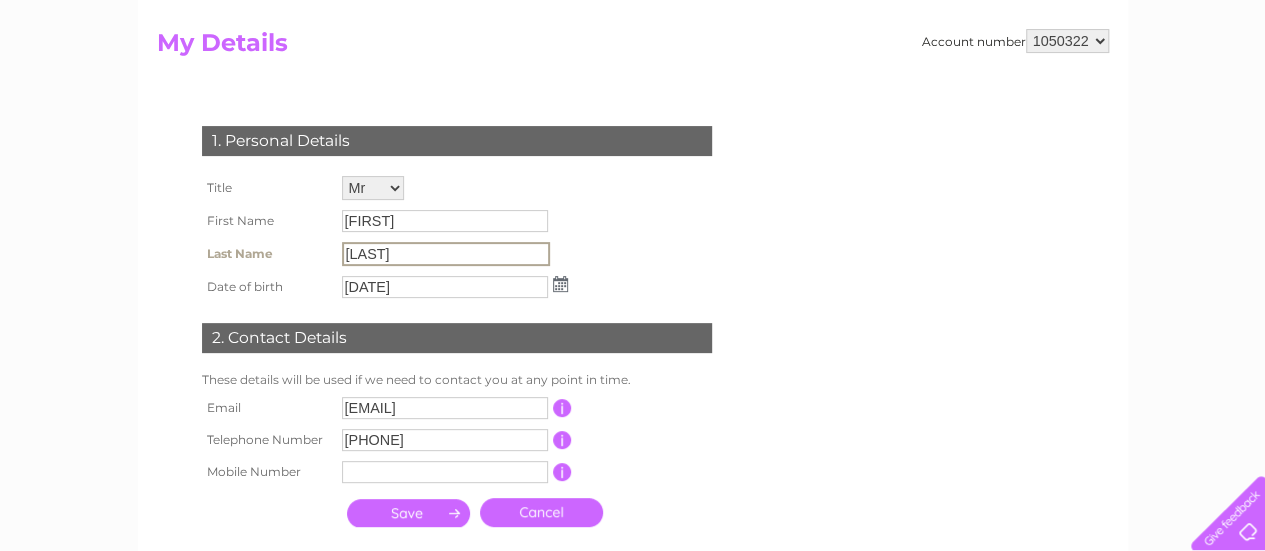 click on "01292470992" at bounding box center [445, 440] 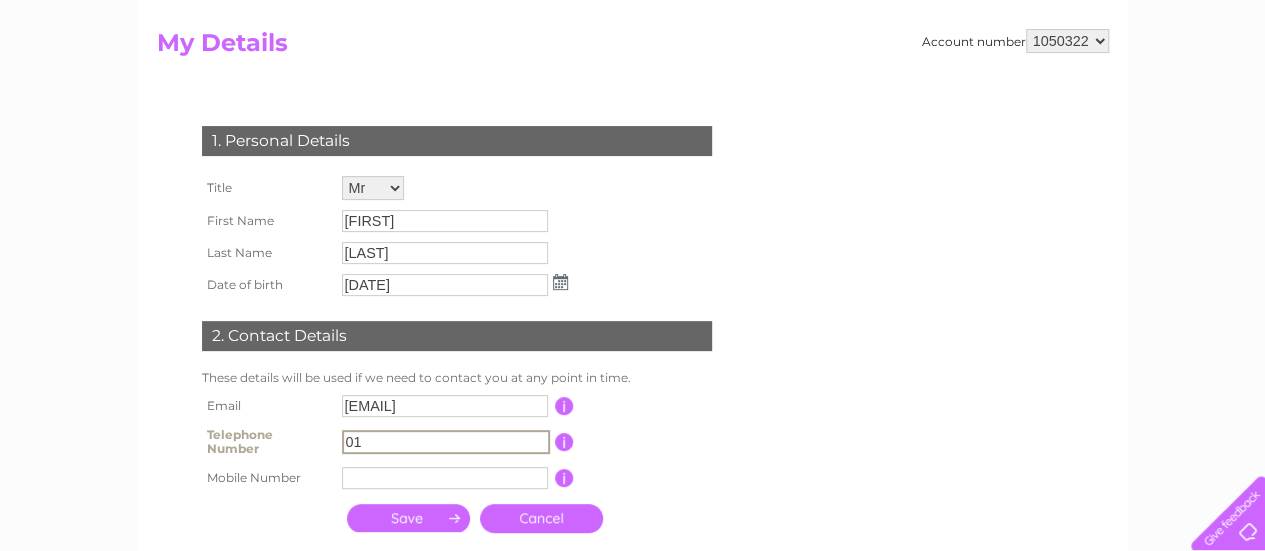 type on "0" 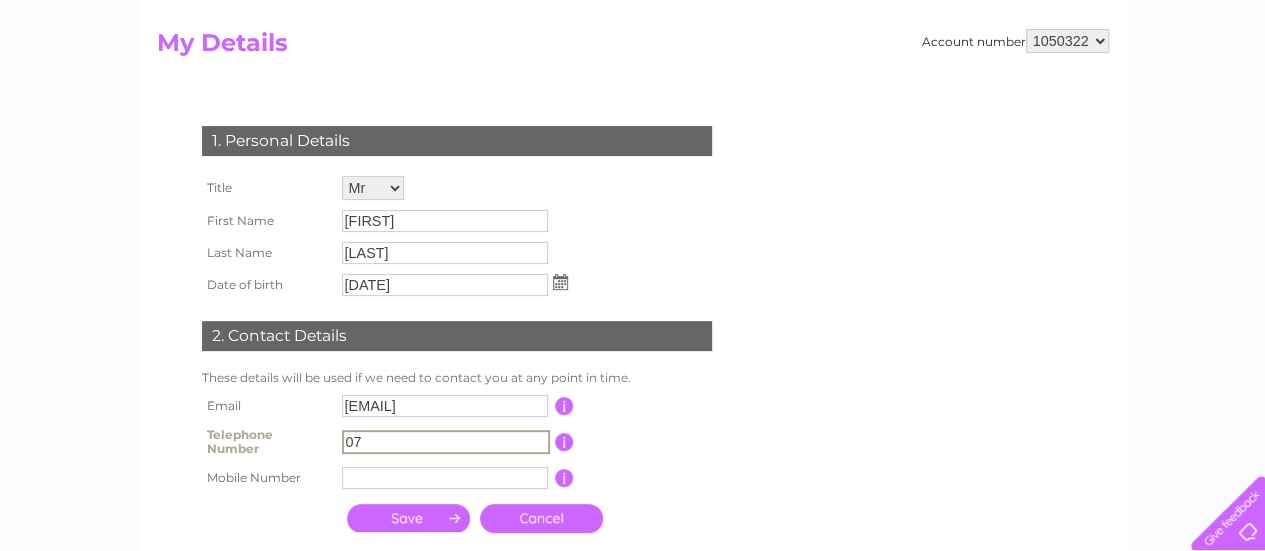 type on "0" 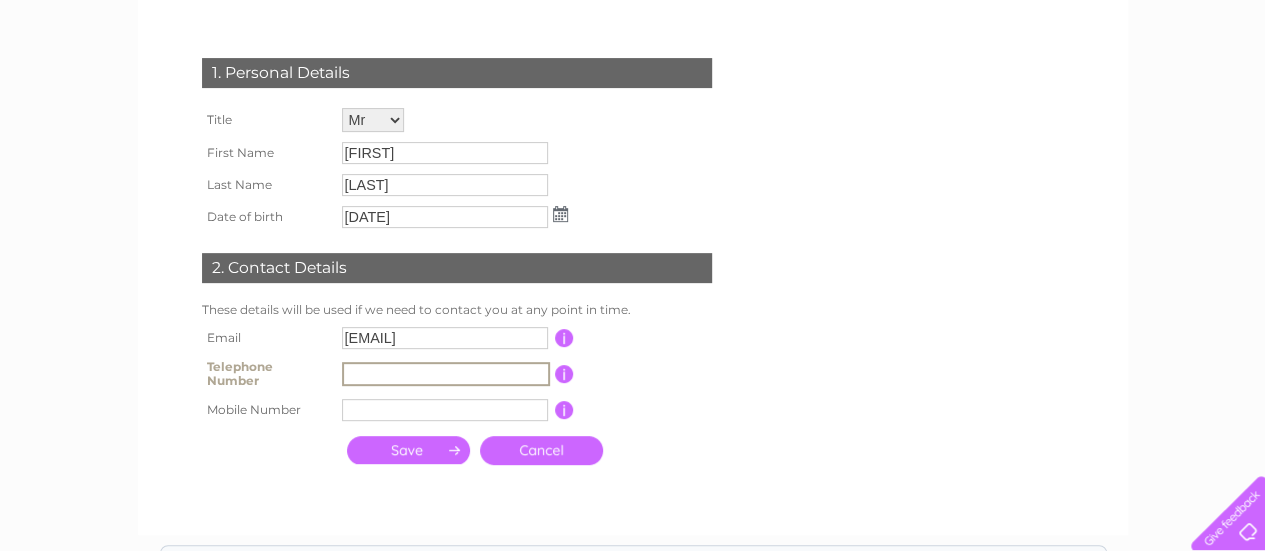 scroll, scrollTop: 300, scrollLeft: 0, axis: vertical 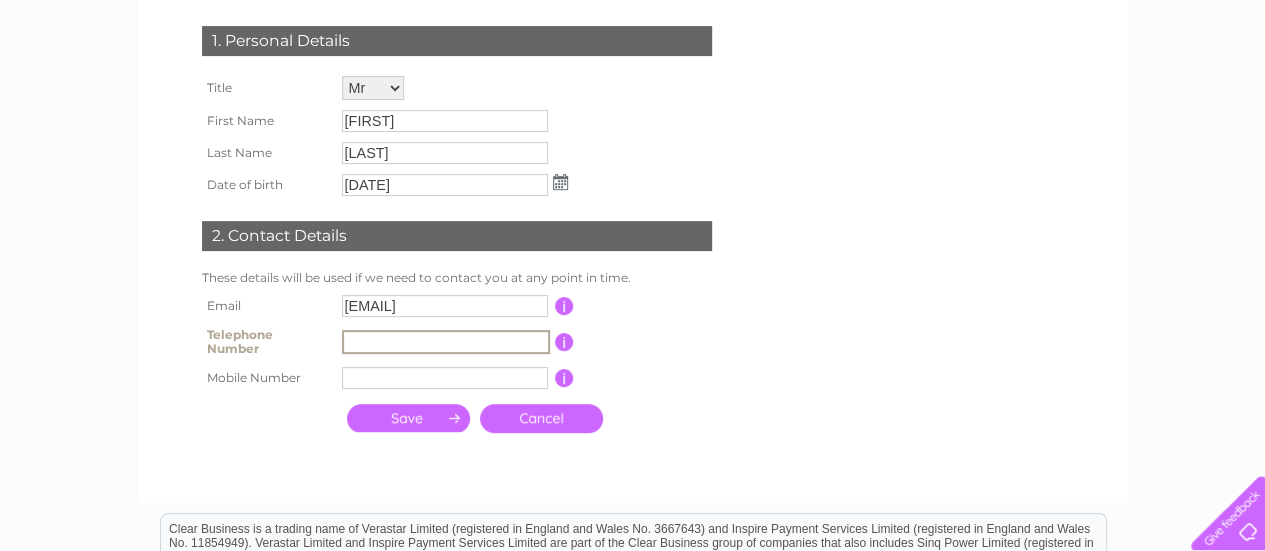 type 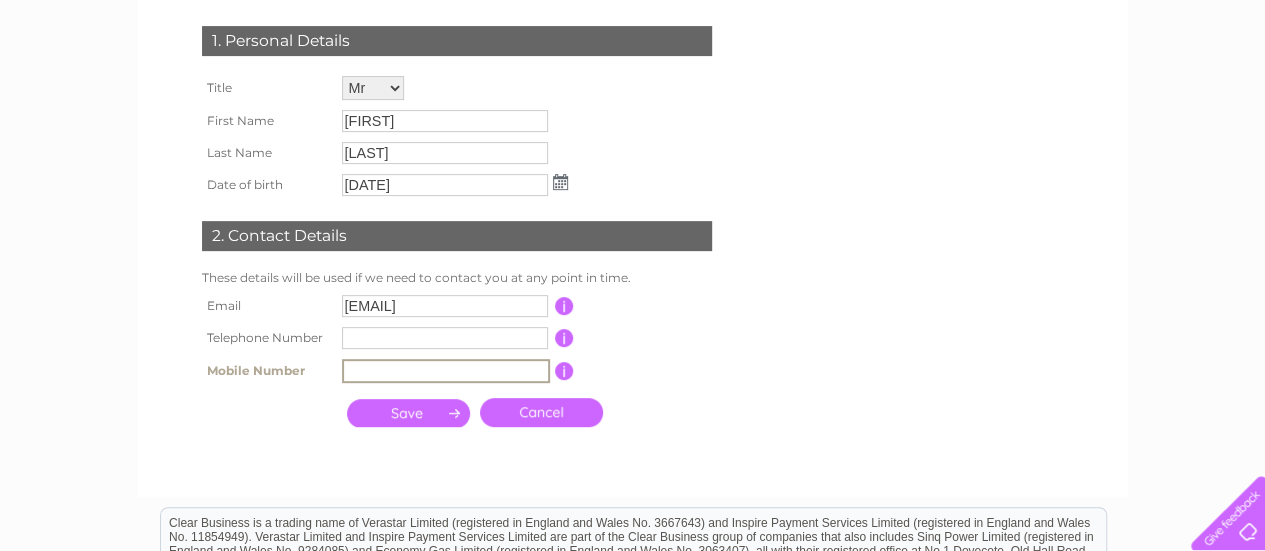click at bounding box center [446, 371] 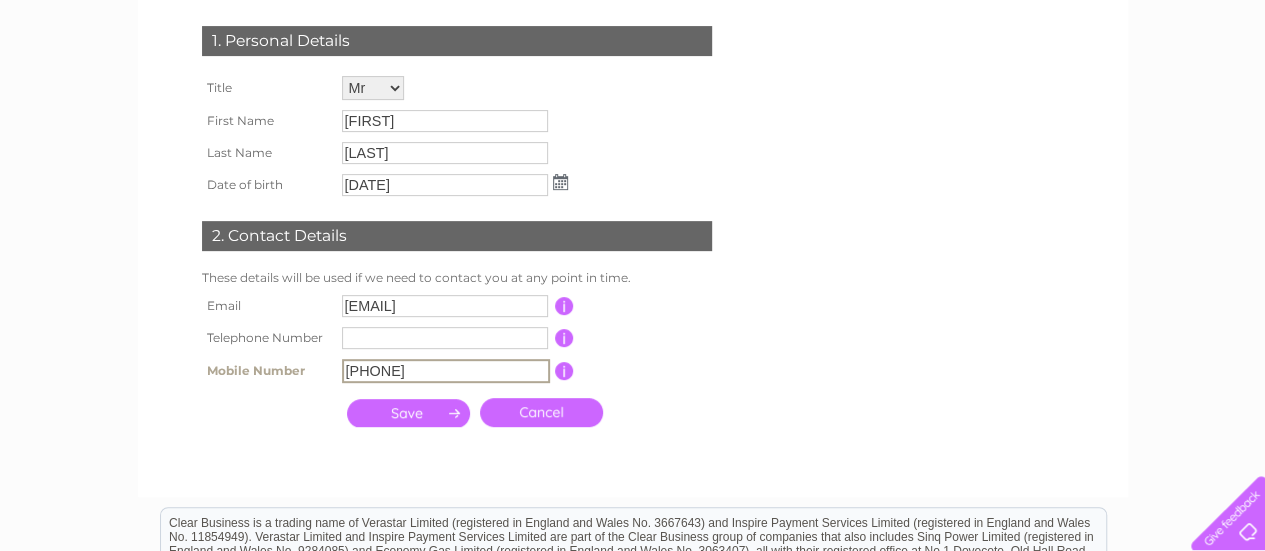 type on "07962427100" 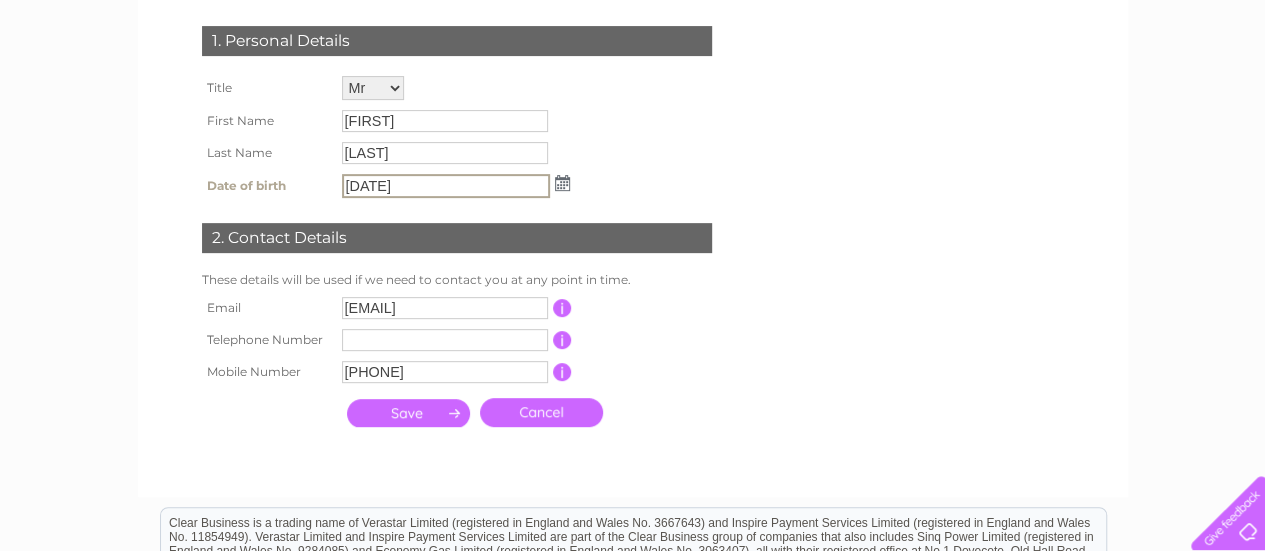 click on "12/01/2018" at bounding box center (446, 186) 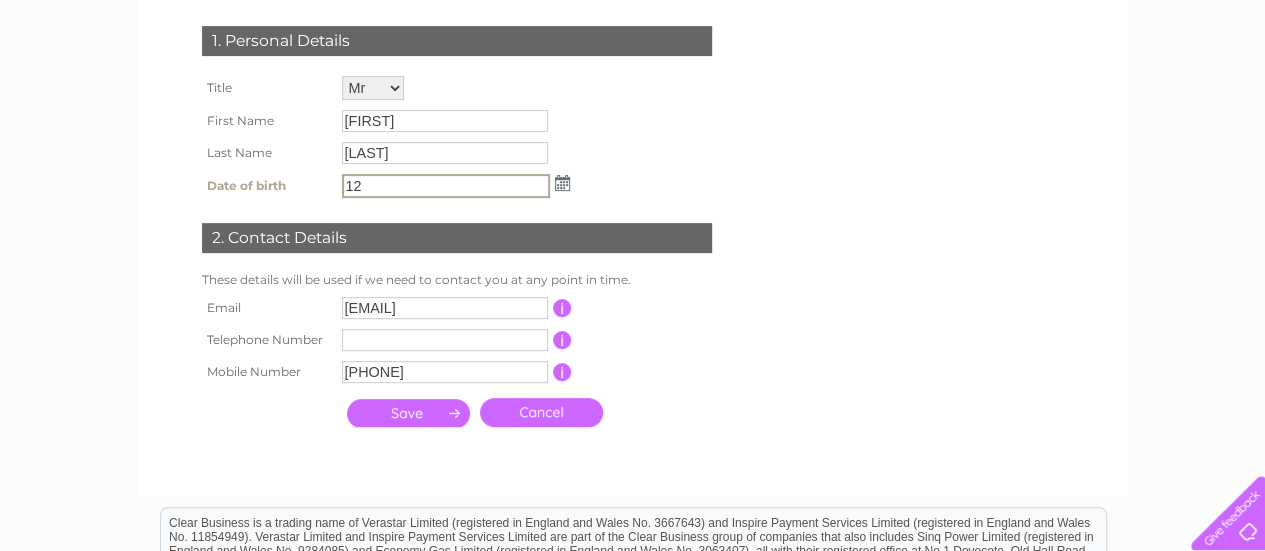type on "1" 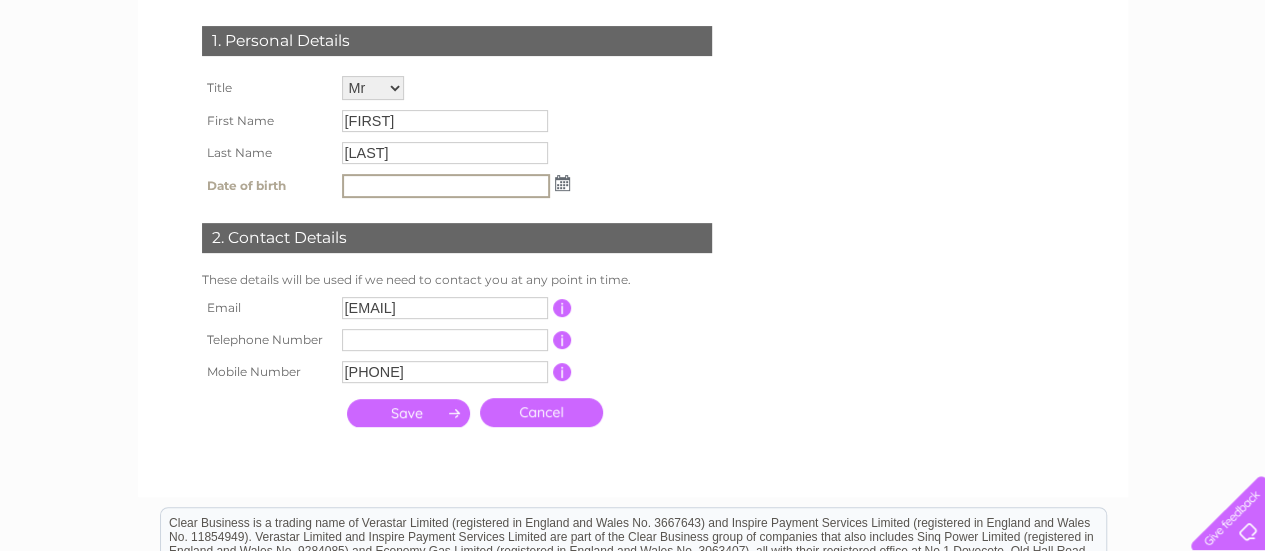 type 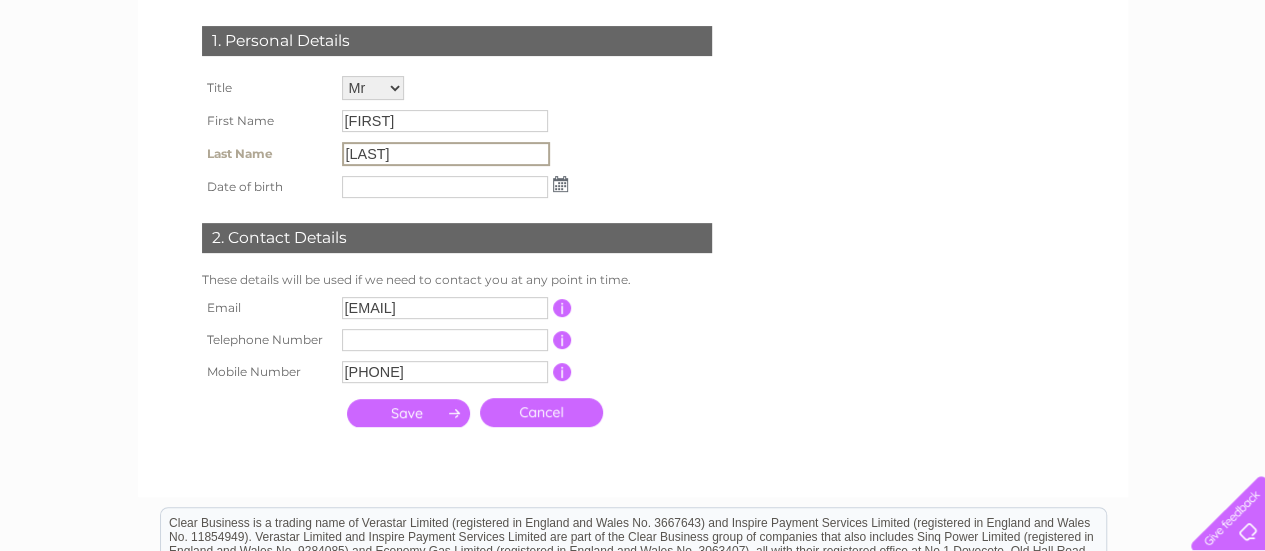 click on "Taylor" at bounding box center [446, 154] 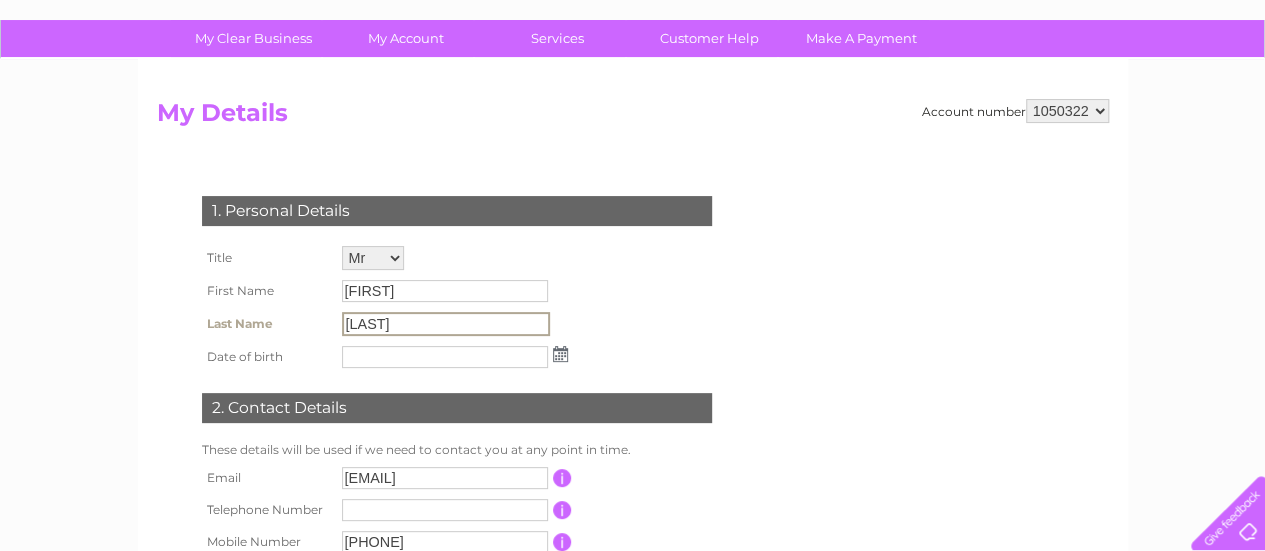scroll, scrollTop: 100, scrollLeft: 0, axis: vertical 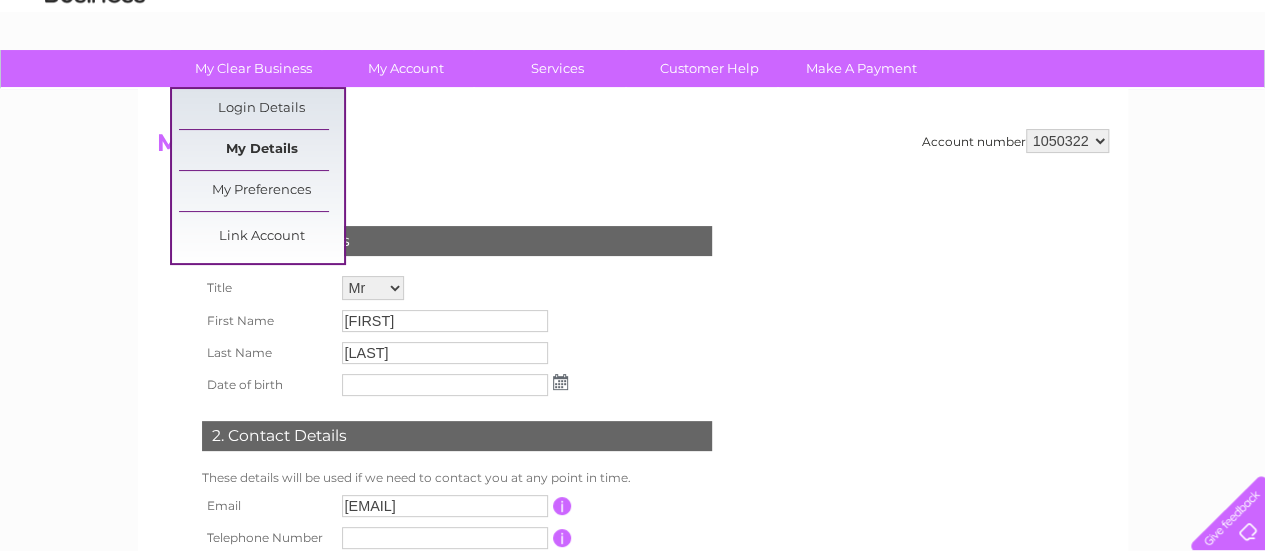 click on "My Details" at bounding box center [261, 150] 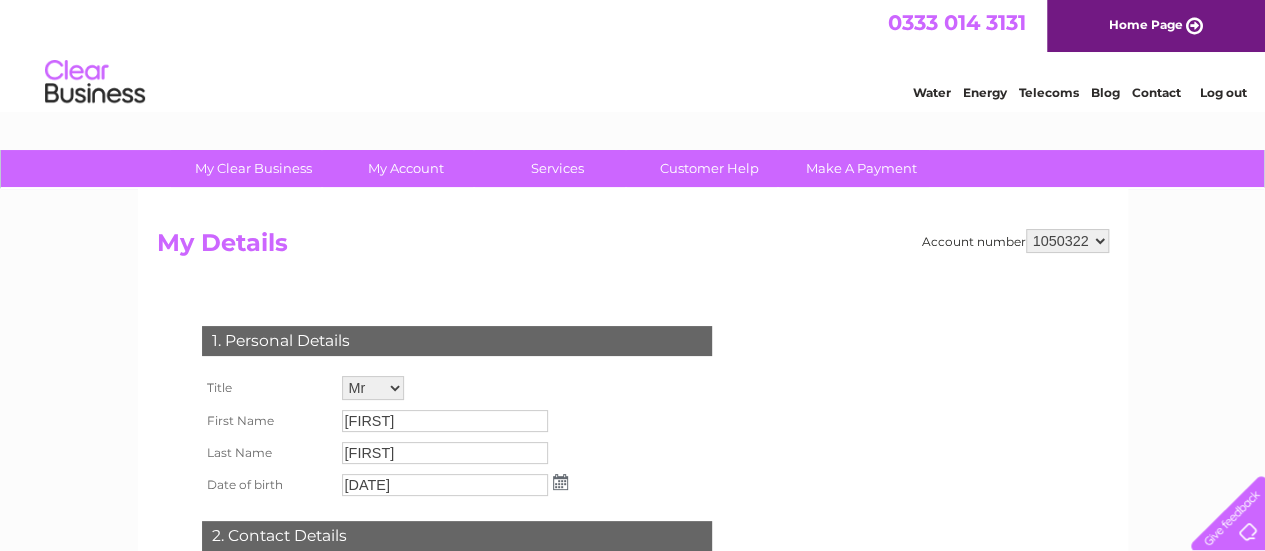 scroll, scrollTop: 0, scrollLeft: 0, axis: both 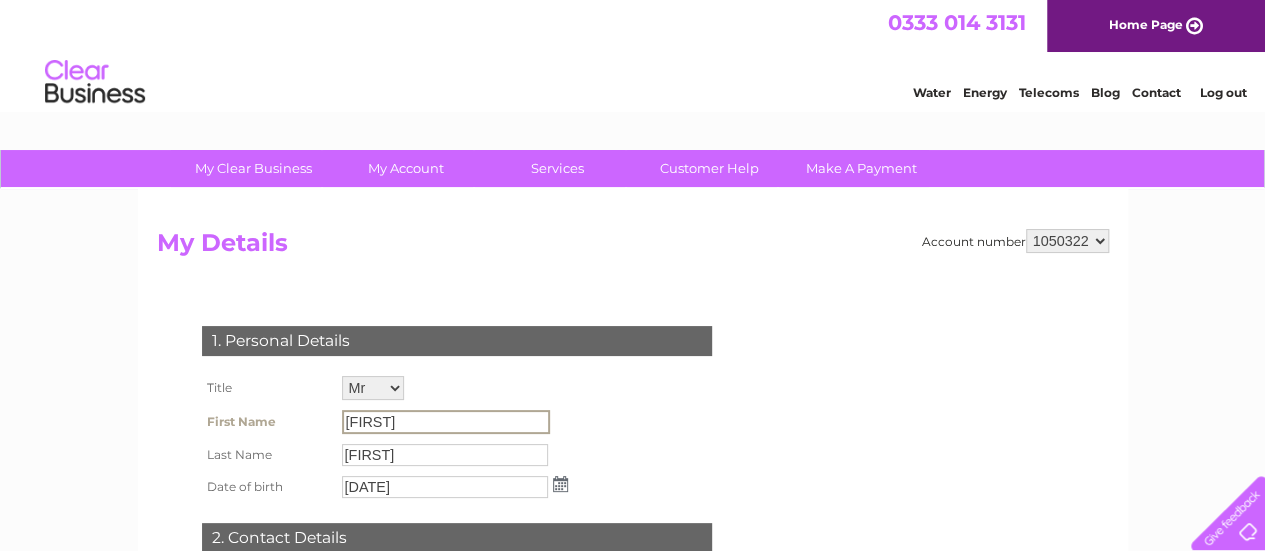 click on "John" at bounding box center [446, 422] 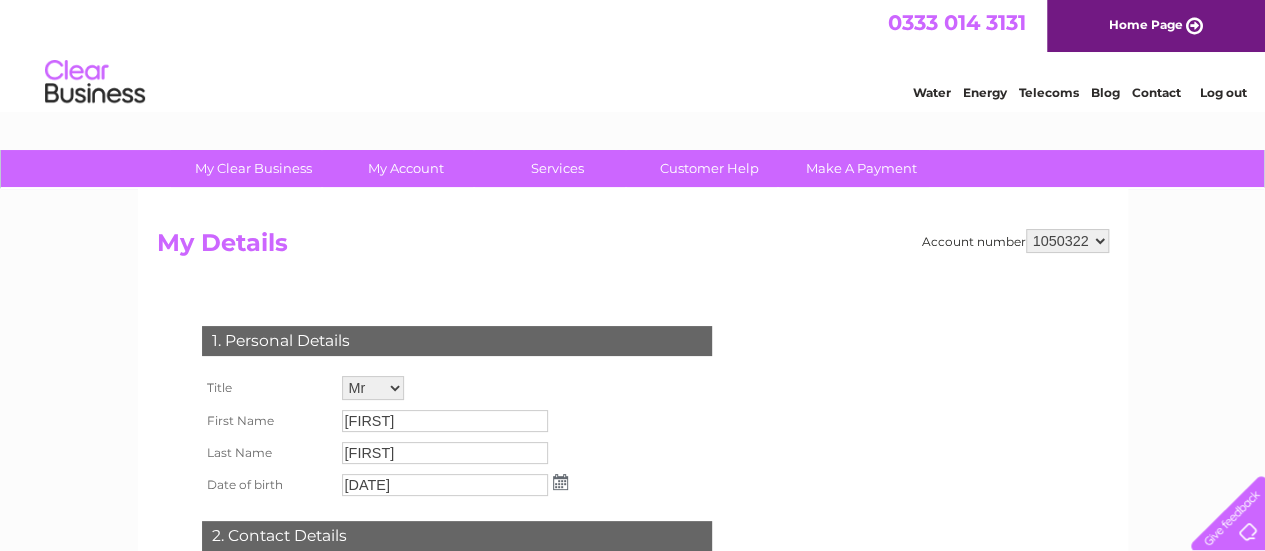 click on "John" at bounding box center [455, 421] 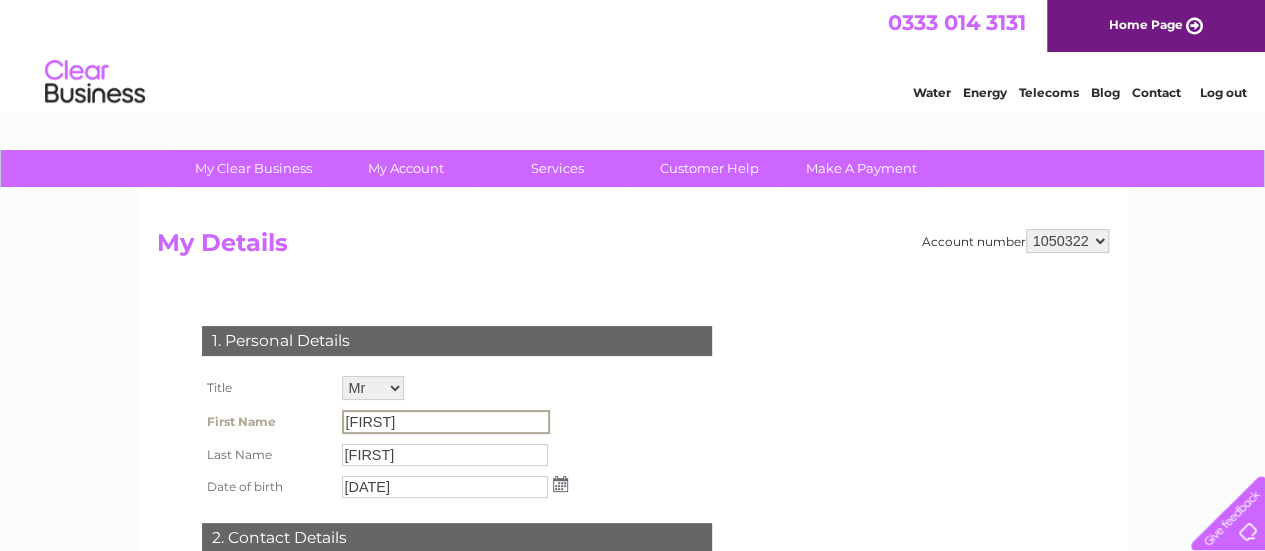 drag, startPoint x: 379, startPoint y: 414, endPoint x: 342, endPoint y: 431, distance: 40.718548 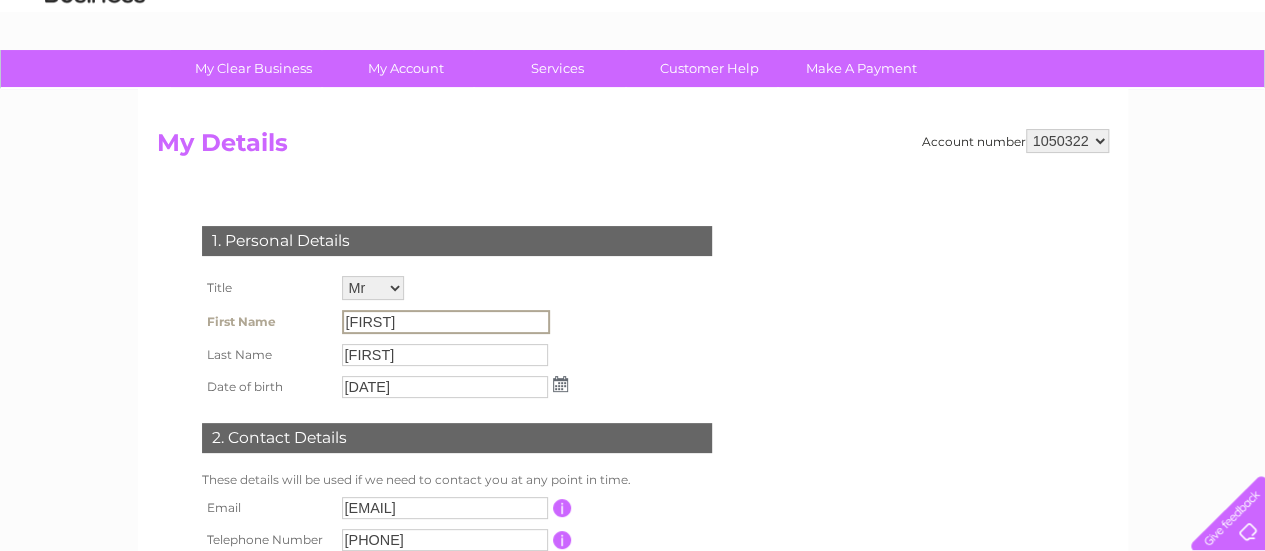 click at bounding box center [1224, 509] 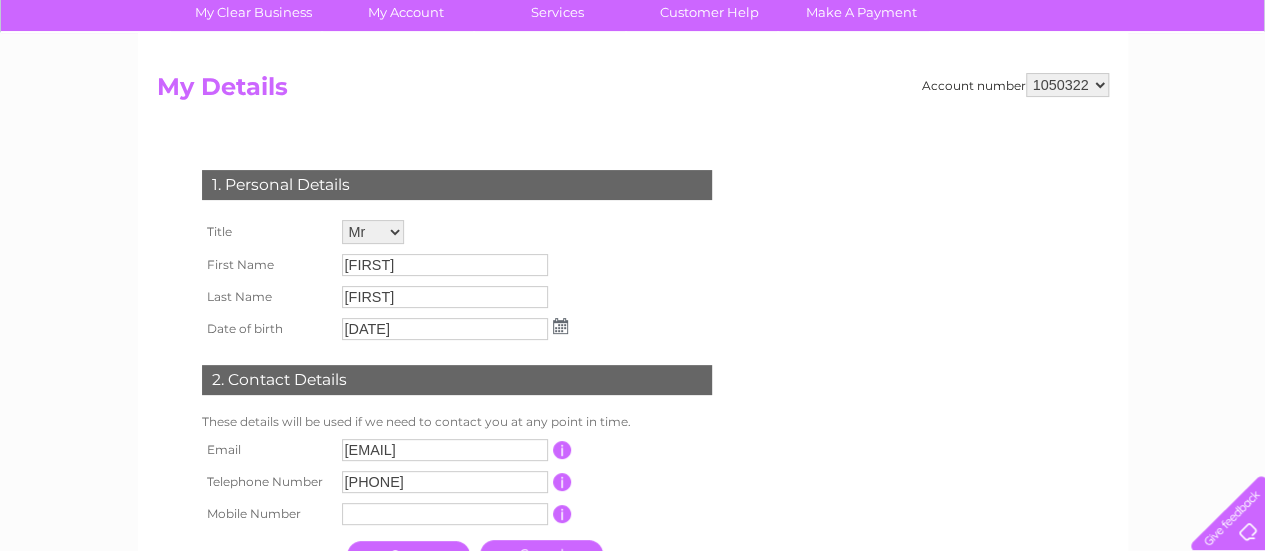 scroll, scrollTop: 200, scrollLeft: 0, axis: vertical 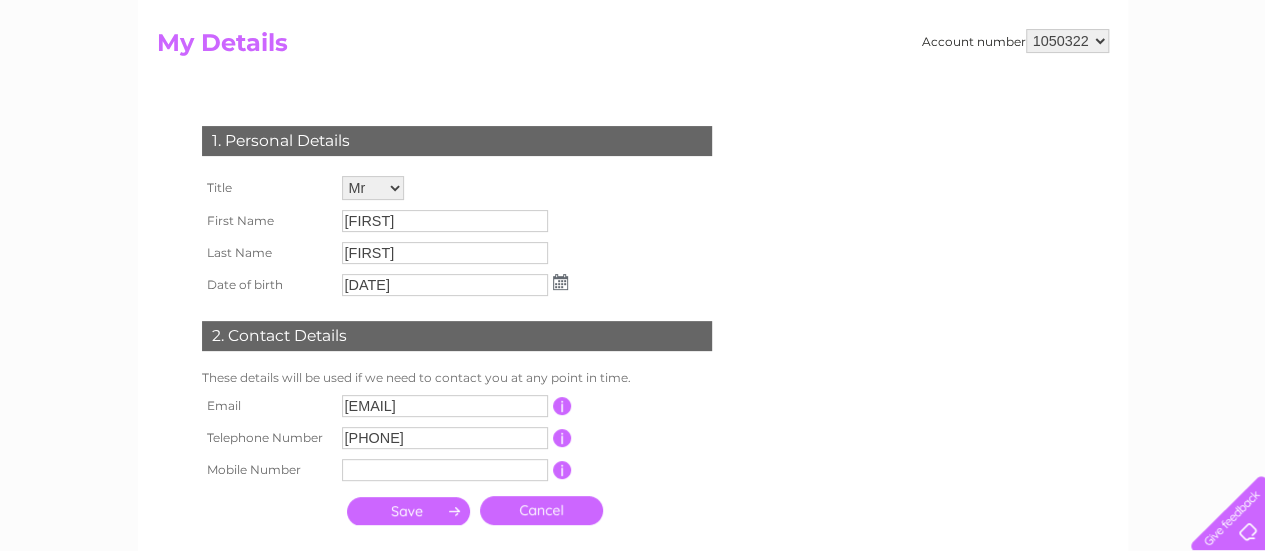 click on "01292470992" at bounding box center [445, 438] 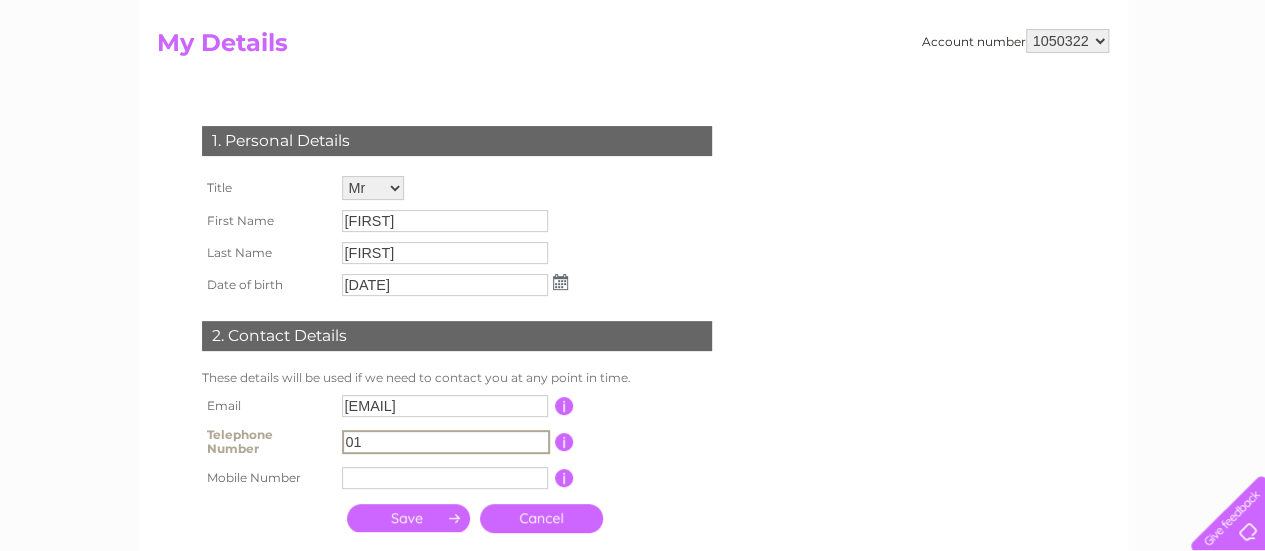 type on "0" 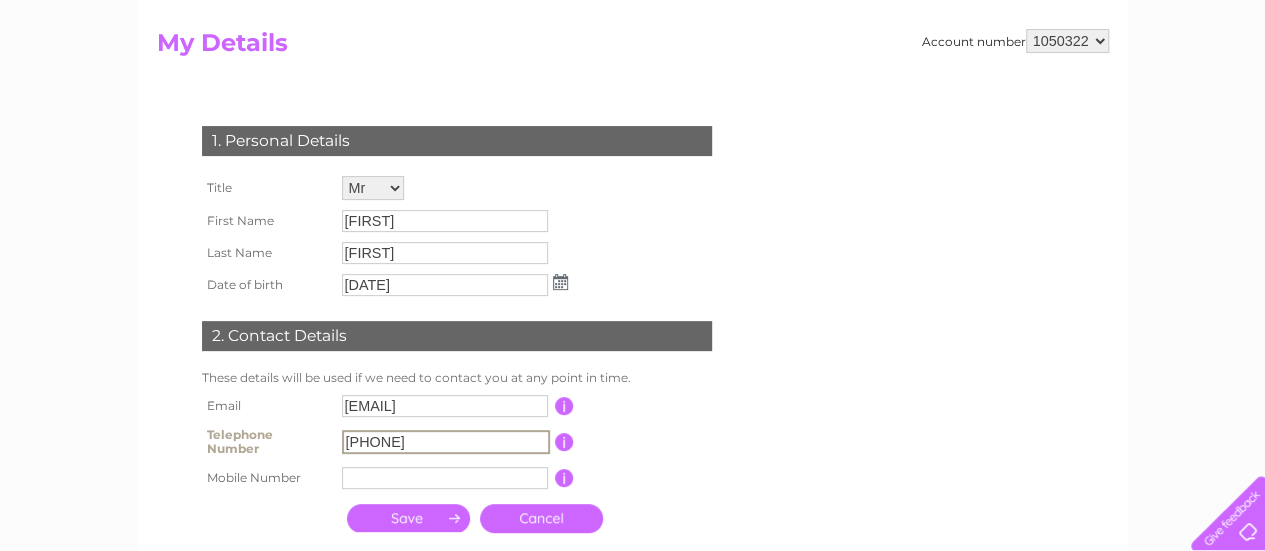 type on "07962427100" 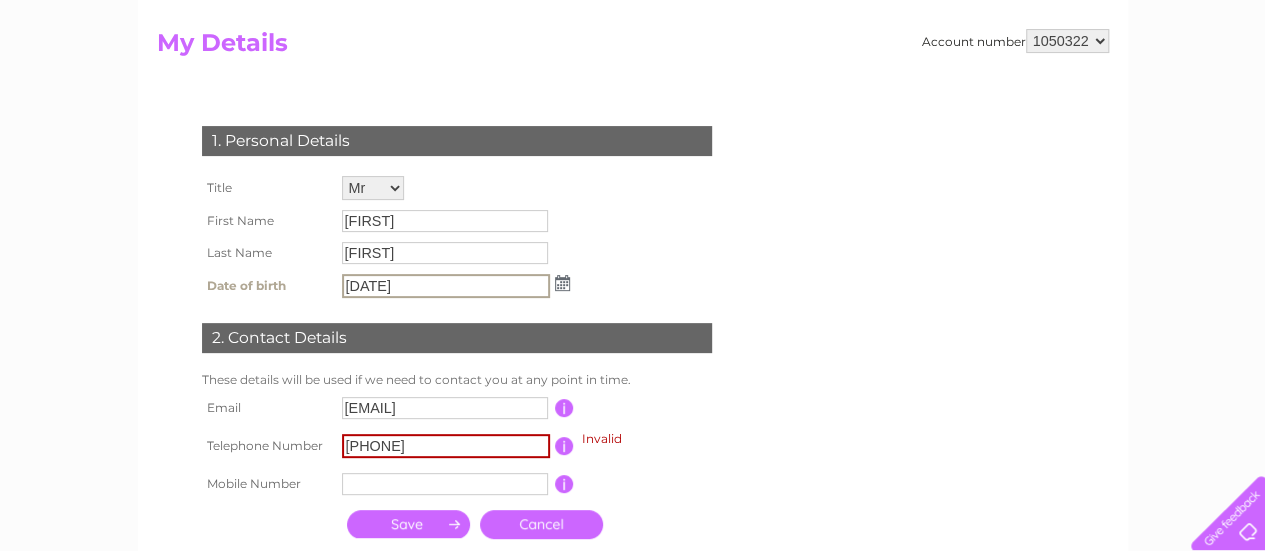 click on "12/01/2018" at bounding box center (446, 286) 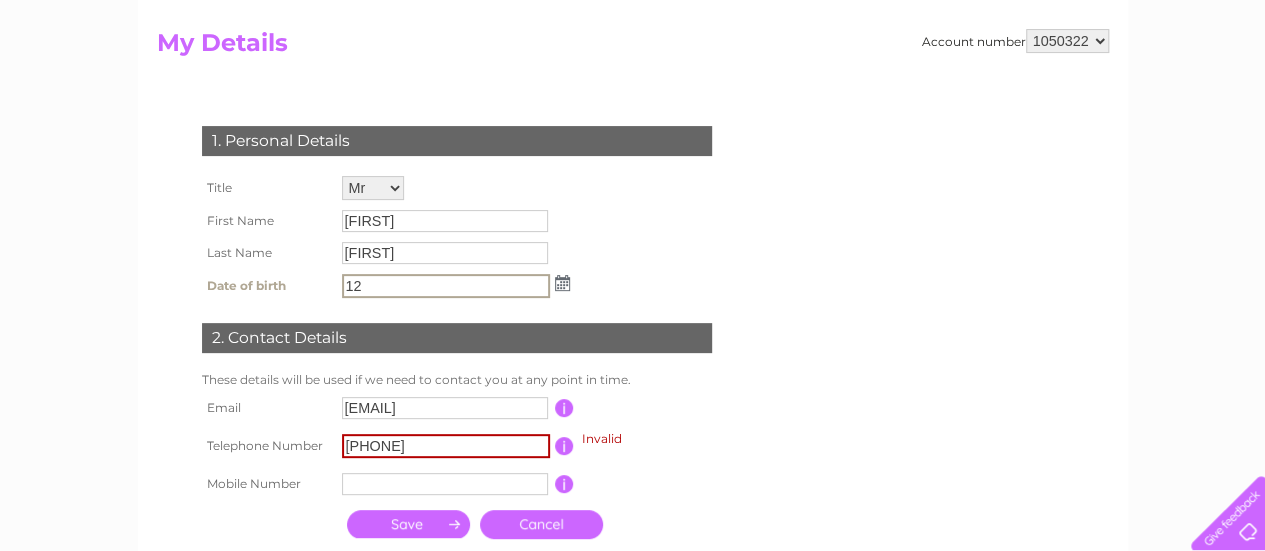 type on "1" 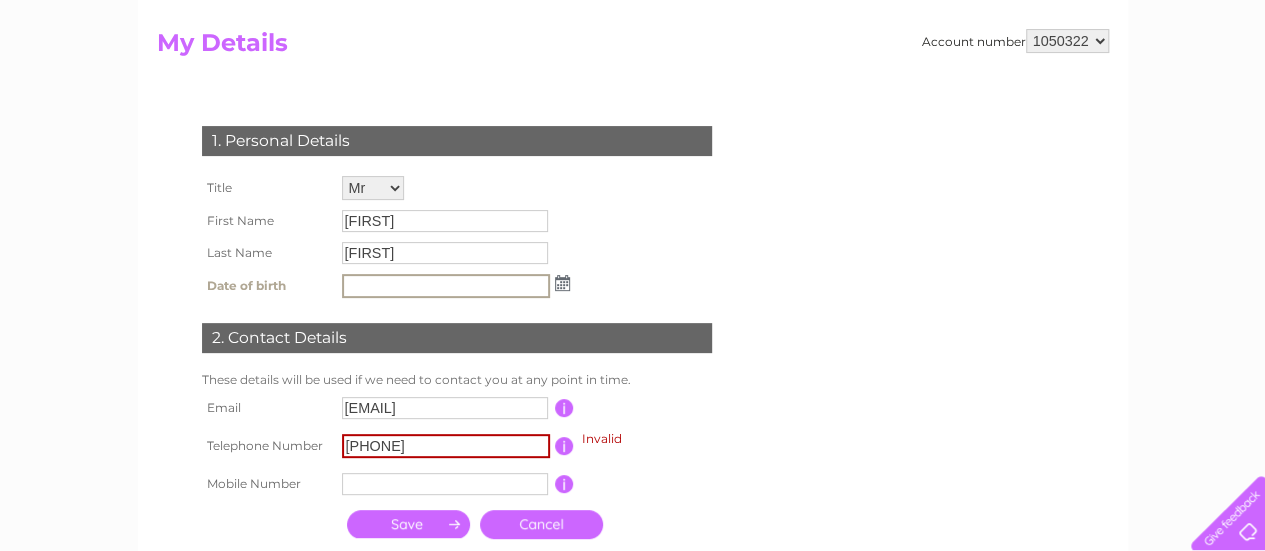 type 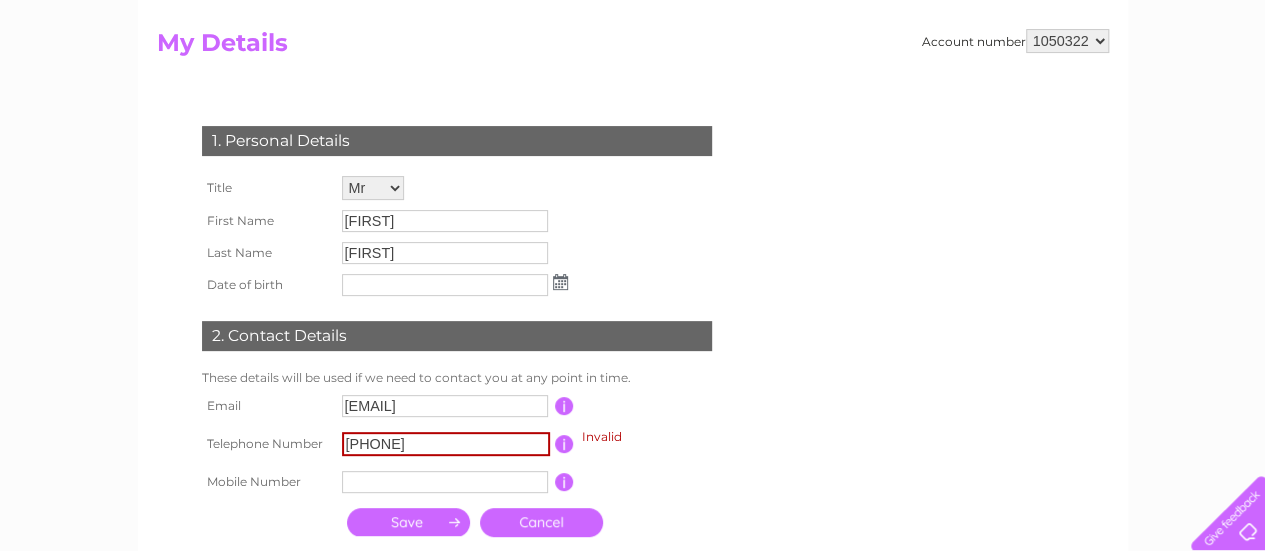 click at bounding box center [408, 522] 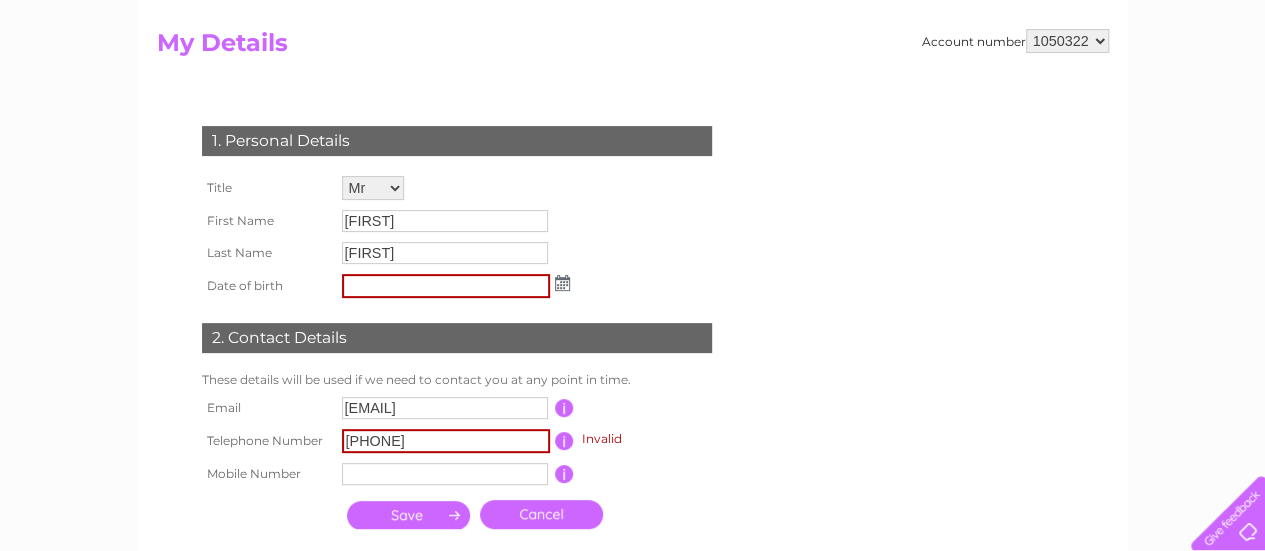 click at bounding box center (408, 515) 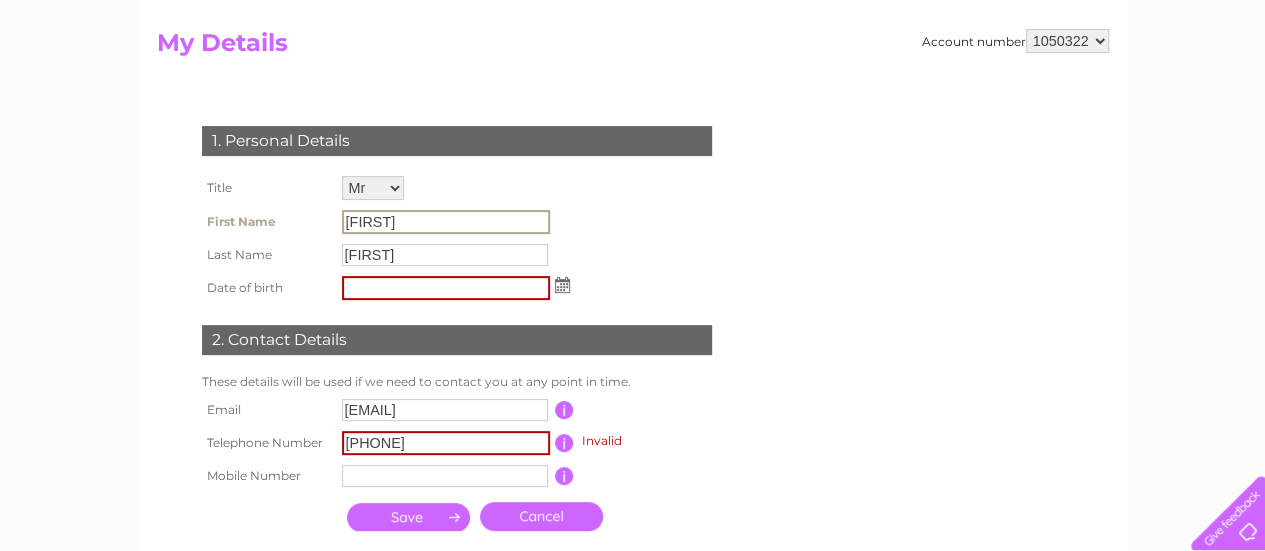 click on "John" at bounding box center (446, 222) 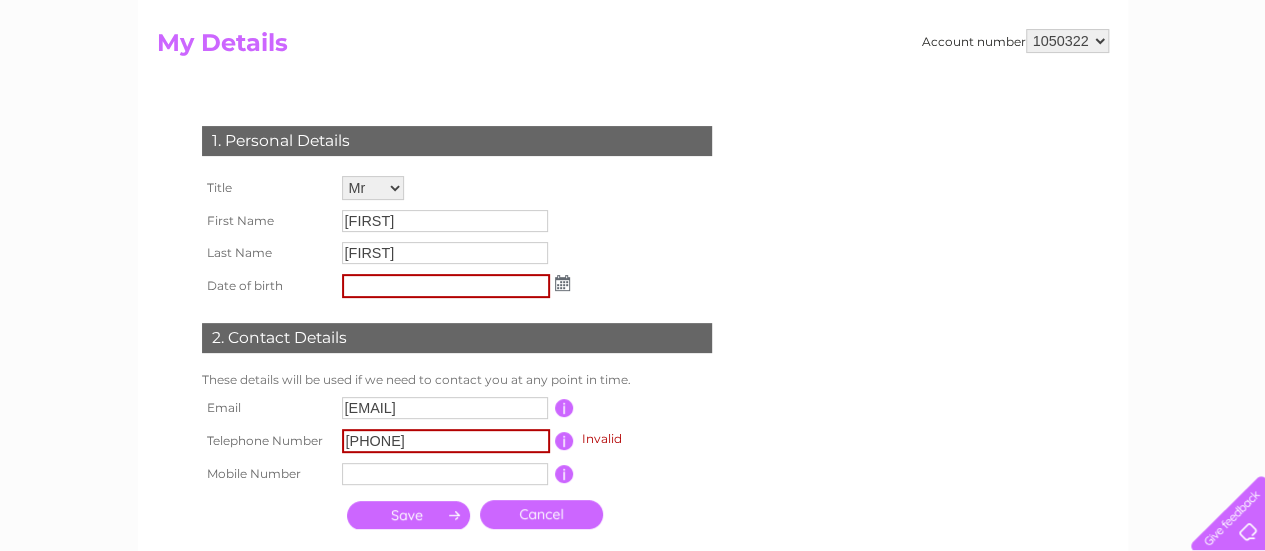 click at bounding box center [408, 515] 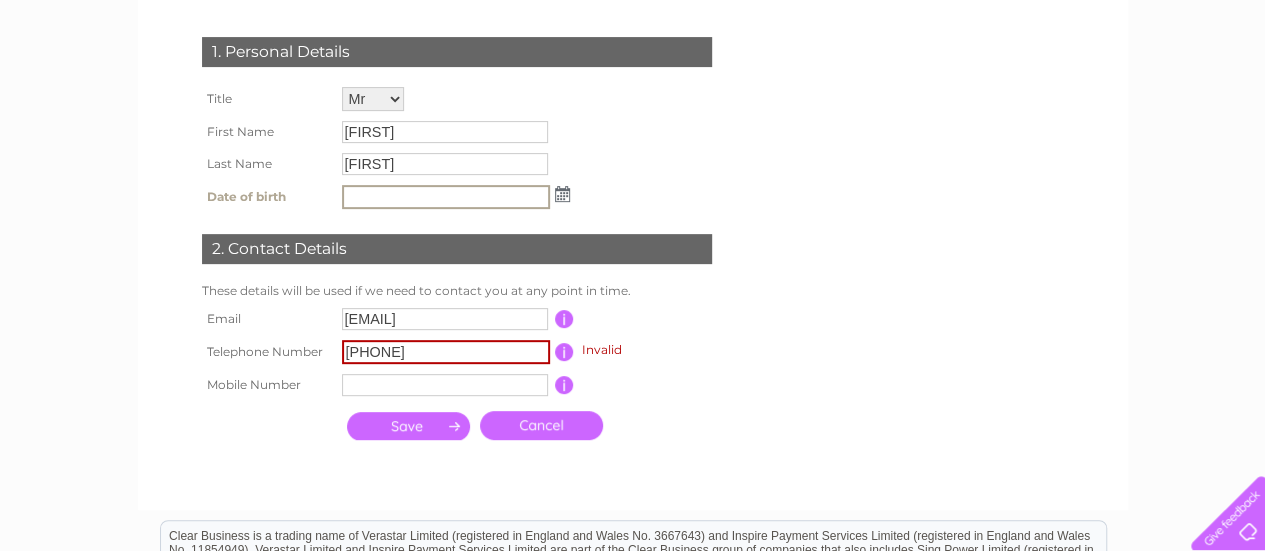 scroll, scrollTop: 400, scrollLeft: 0, axis: vertical 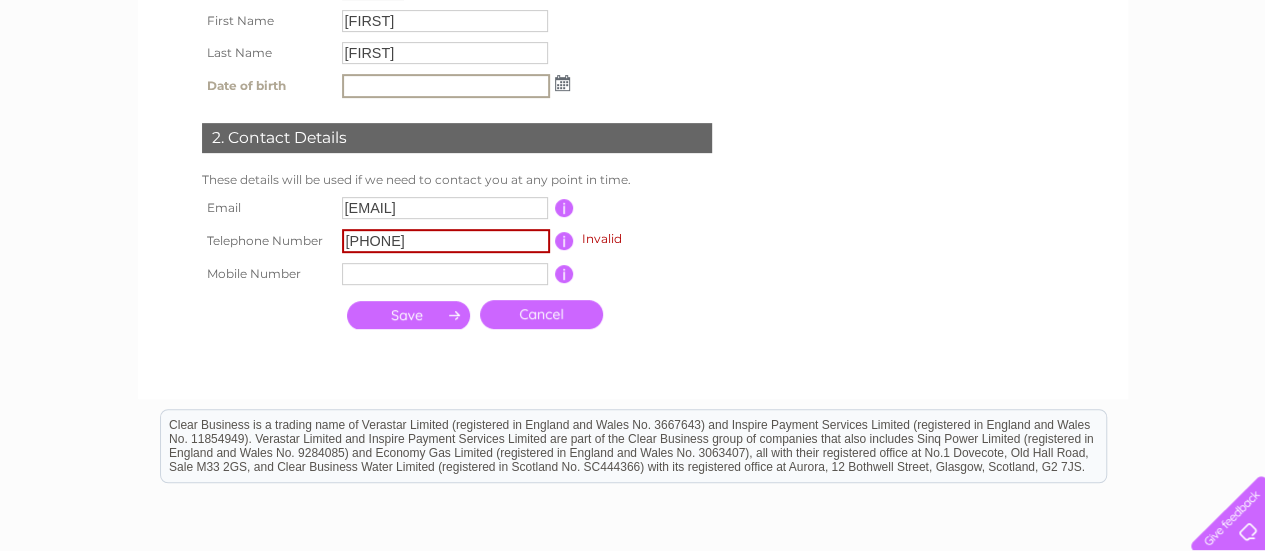 click at bounding box center [408, 315] 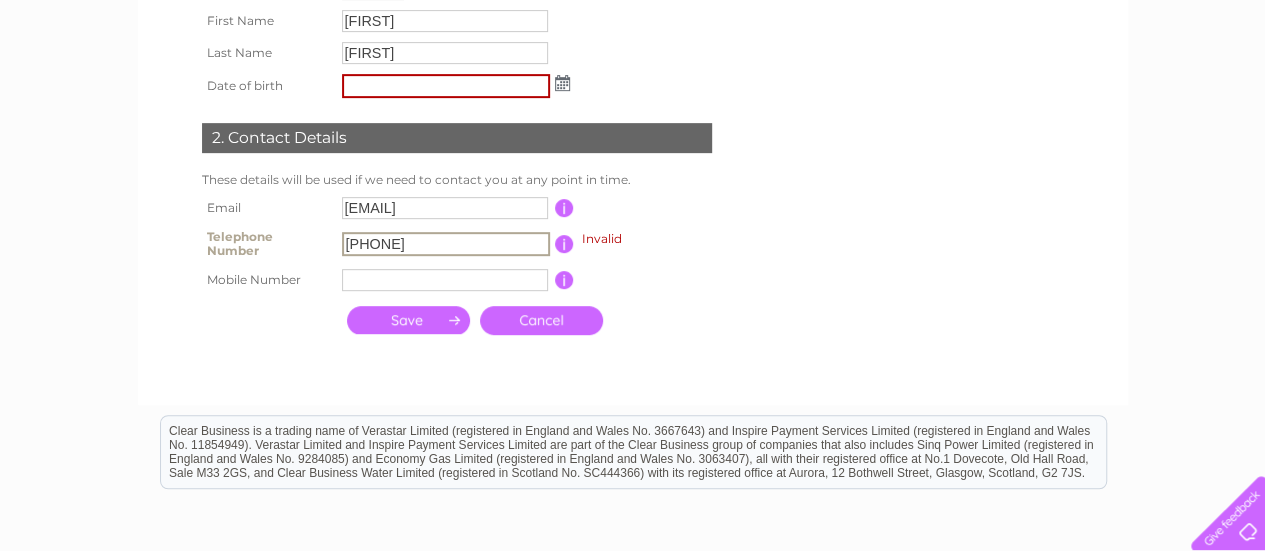drag, startPoint x: 456, startPoint y: 232, endPoint x: 341, endPoint y: 250, distance: 116.40017 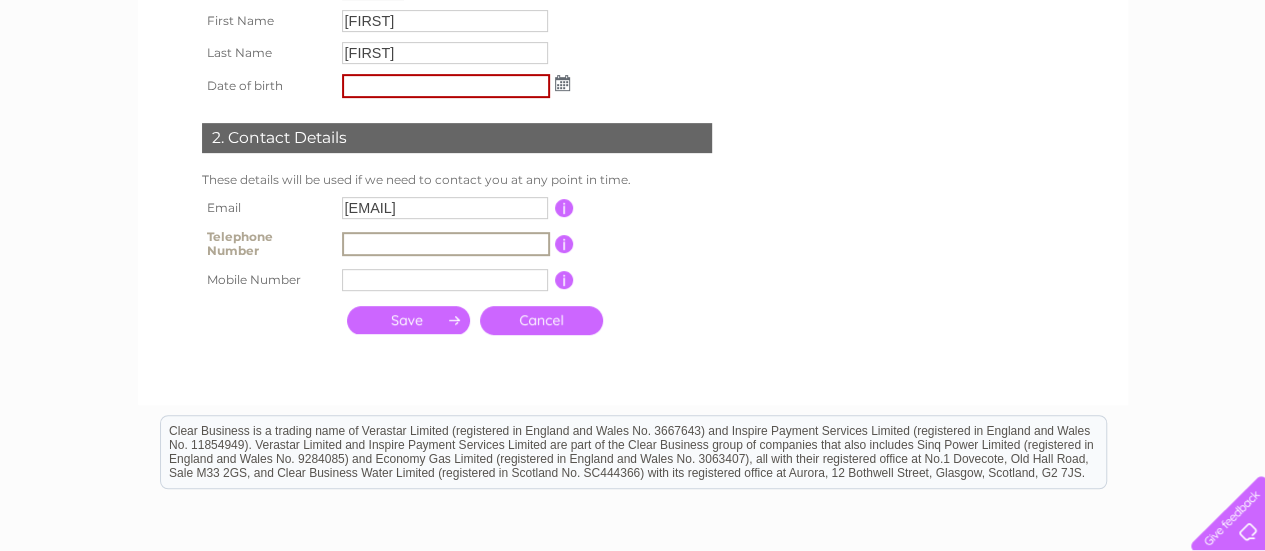 type 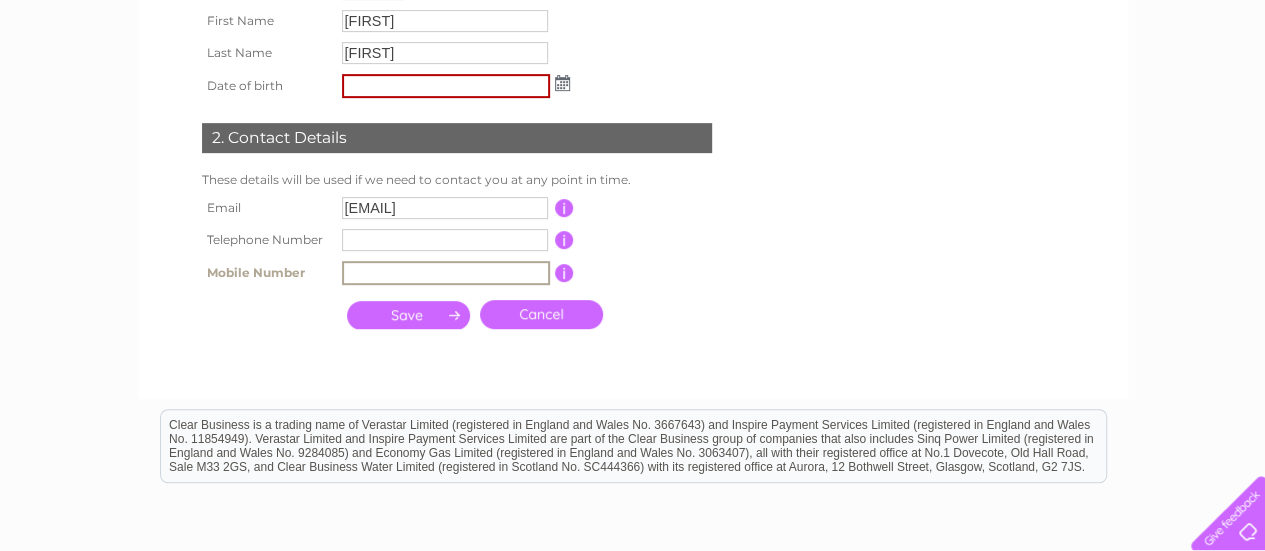 click at bounding box center [446, 273] 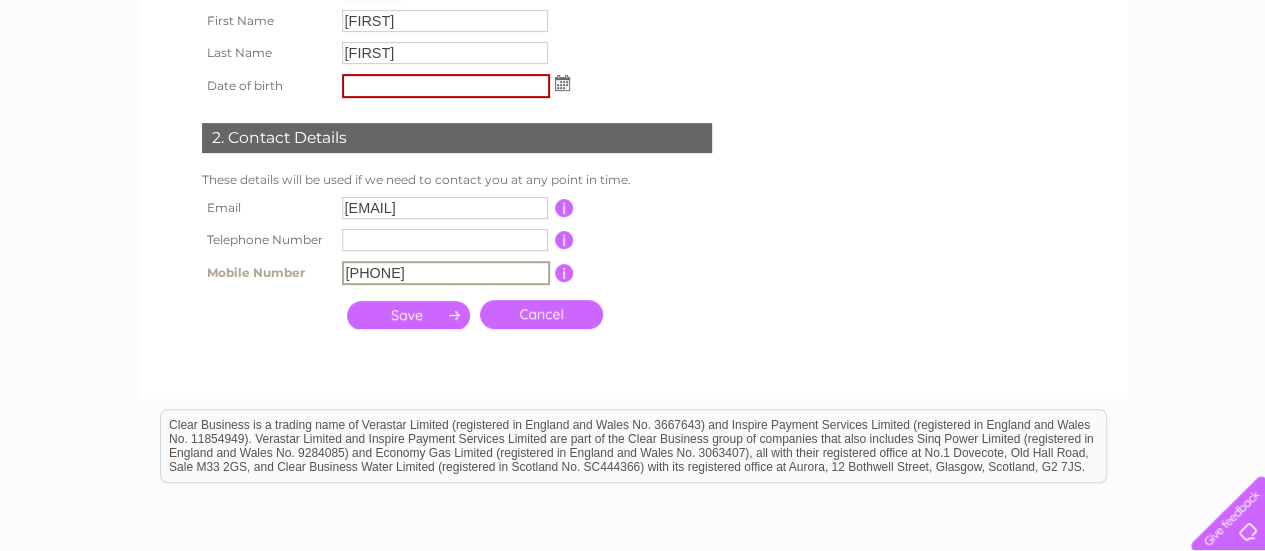 type on "07962427100" 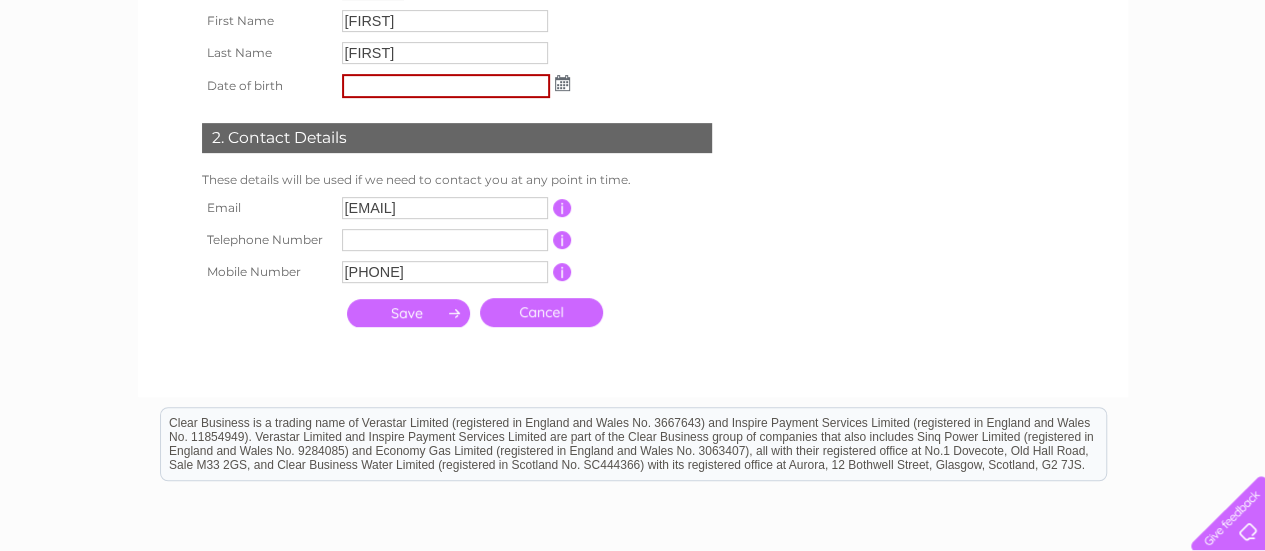 click at bounding box center (408, 313) 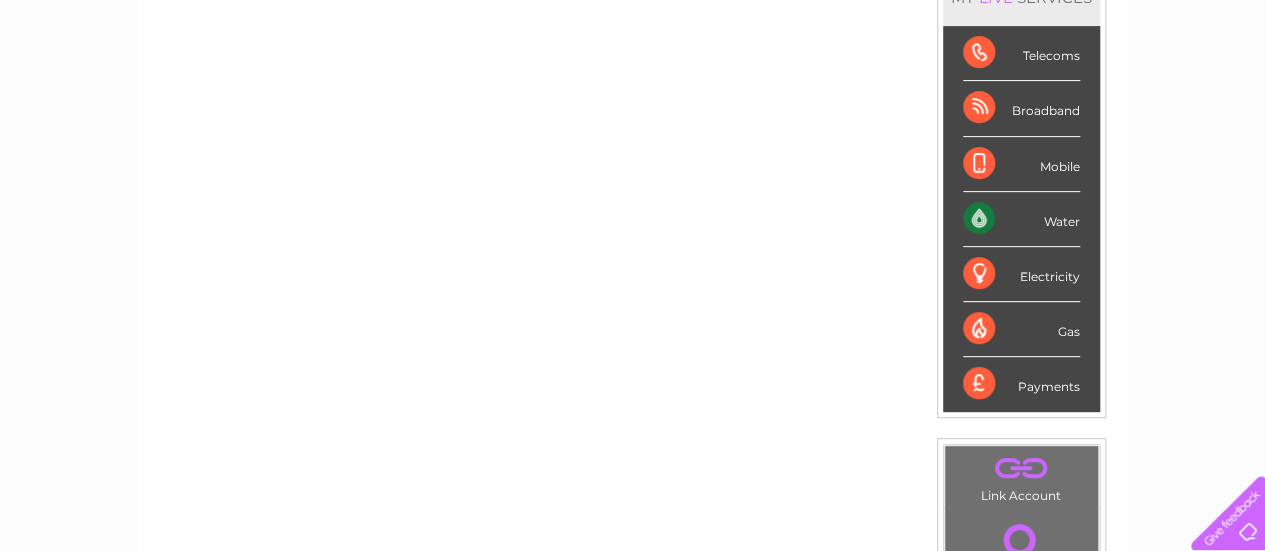 scroll, scrollTop: 0, scrollLeft: 0, axis: both 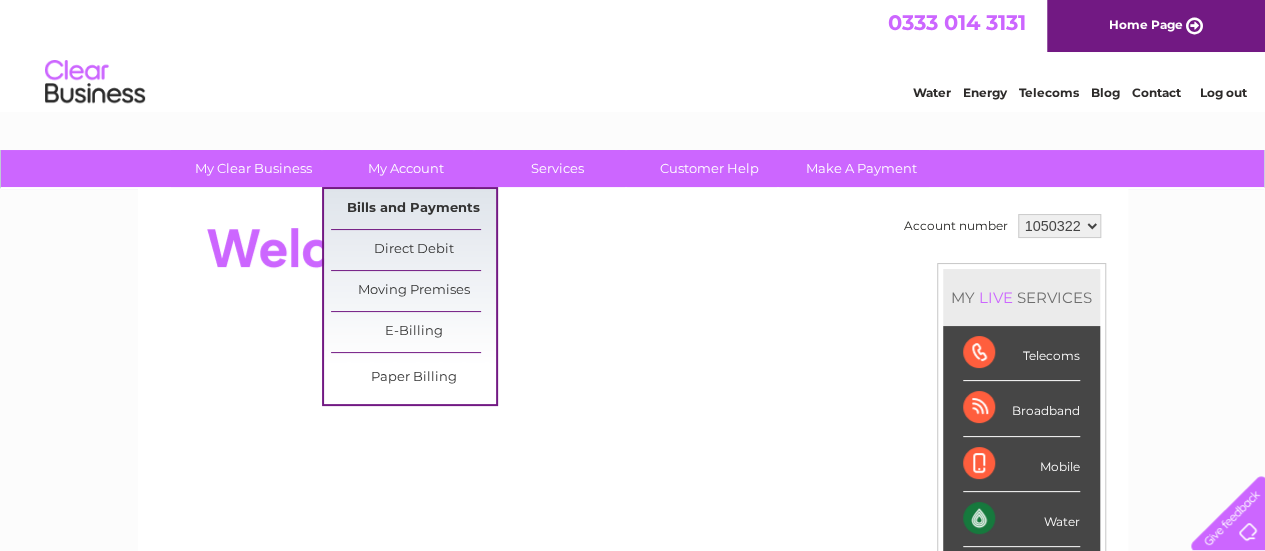 click on "Bills and Payments" at bounding box center [413, 209] 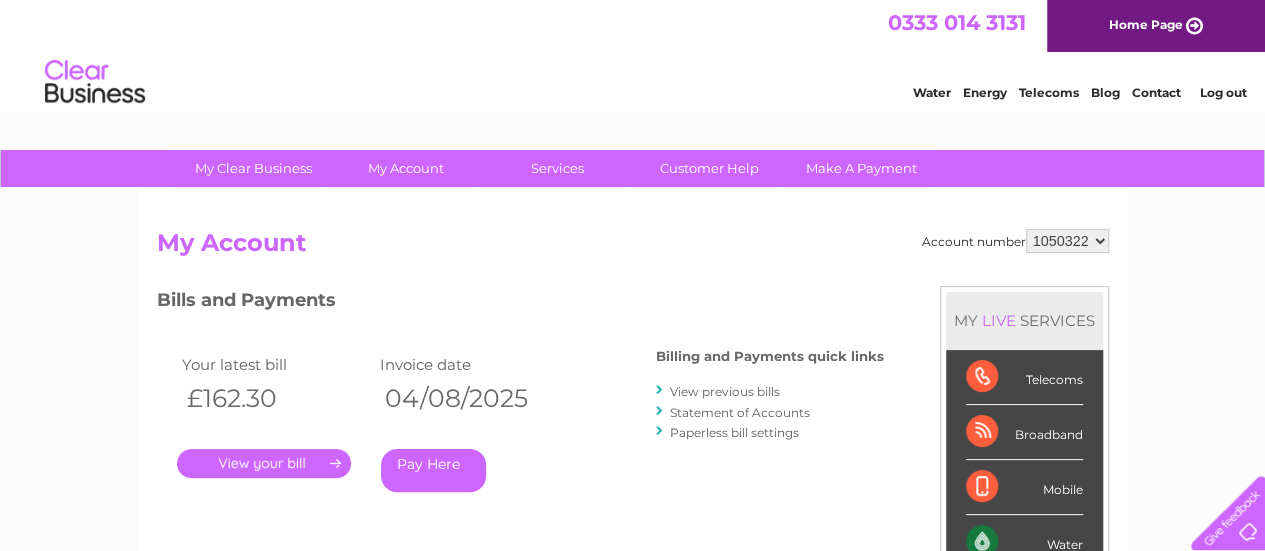 scroll, scrollTop: 0, scrollLeft: 0, axis: both 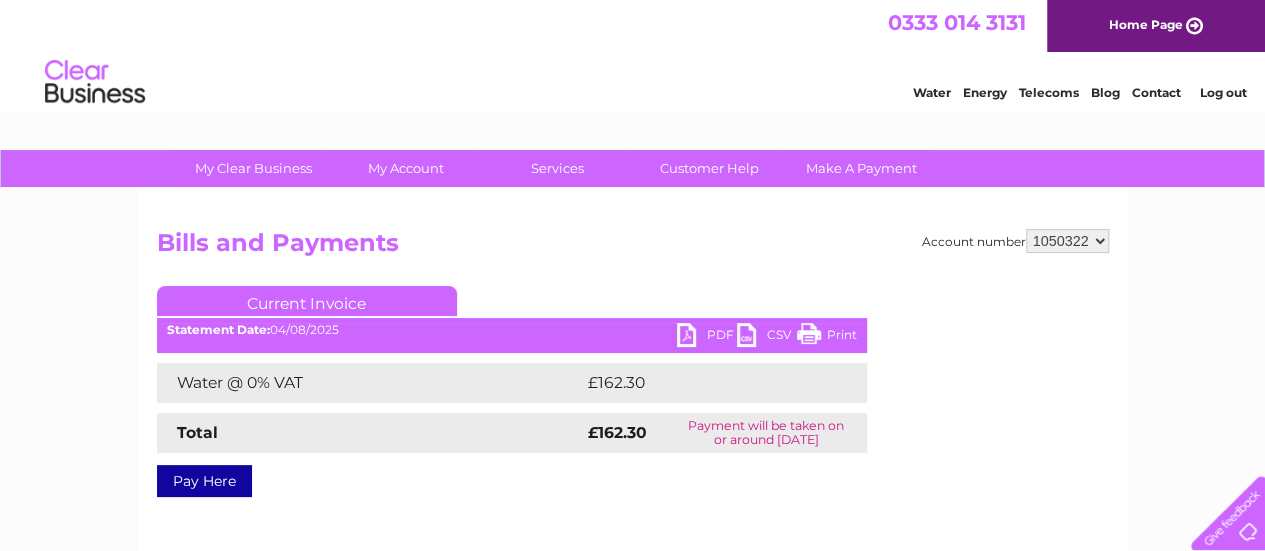 click on "PDF" at bounding box center (707, 337) 